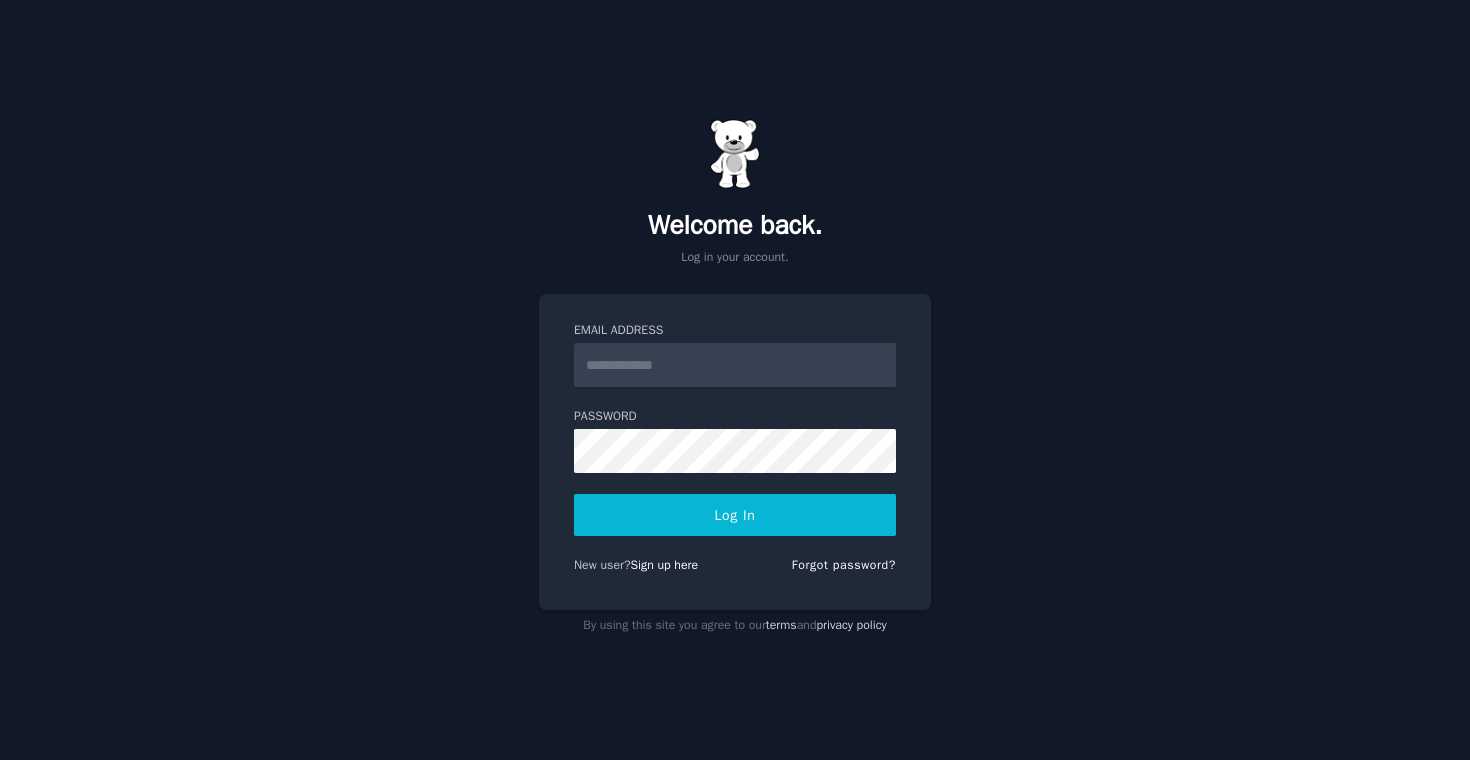 scroll, scrollTop: 0, scrollLeft: 0, axis: both 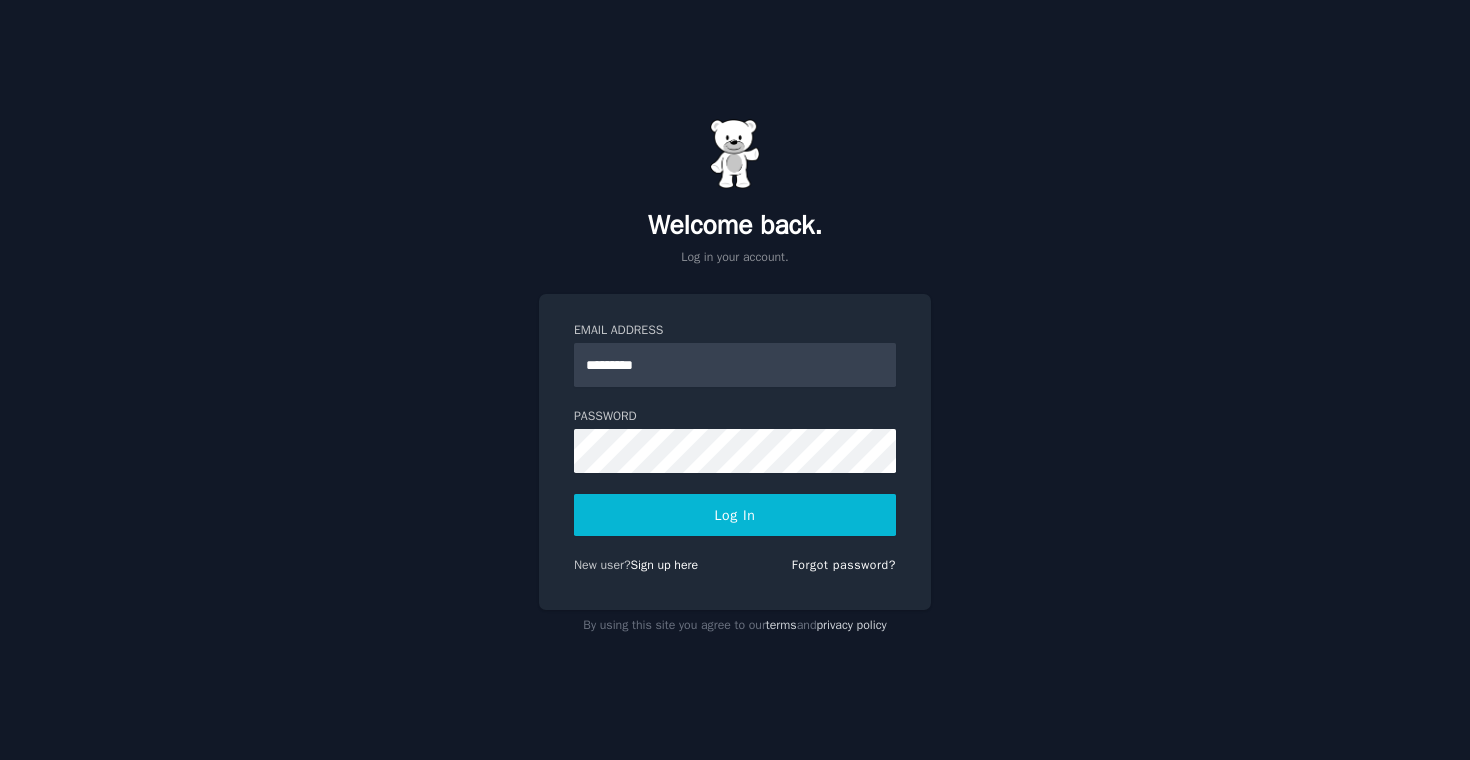 type on "**********" 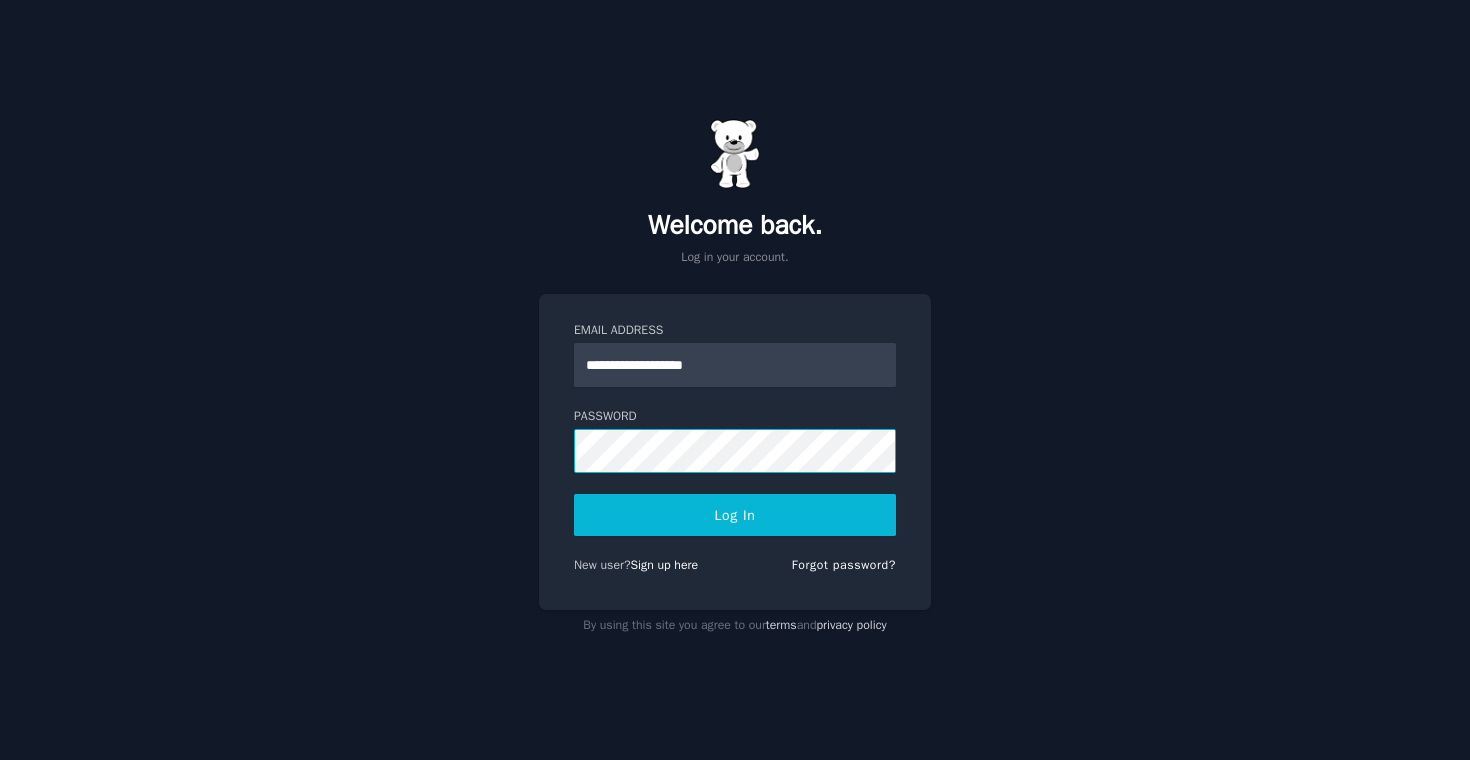 click on "Log In" at bounding box center [735, 515] 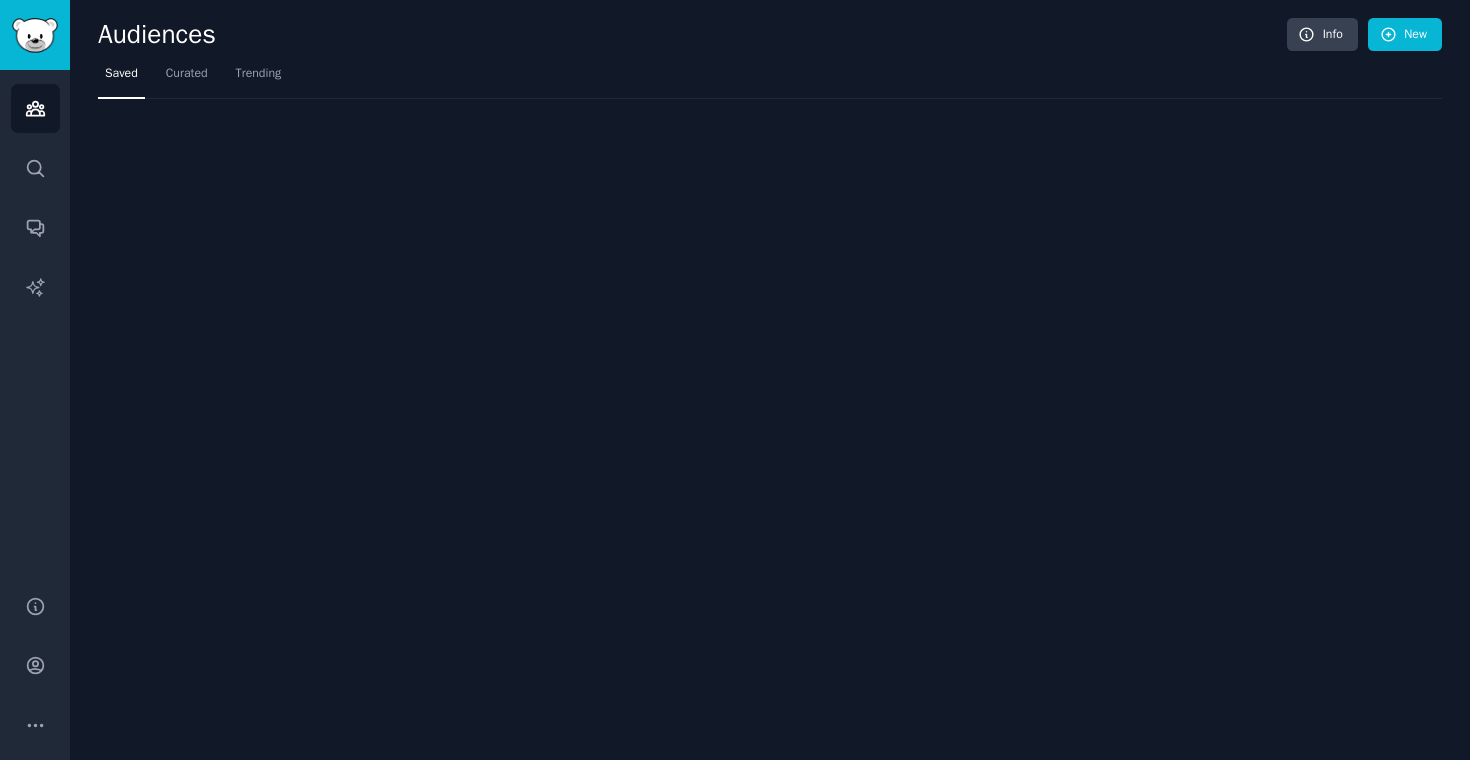 scroll, scrollTop: 0, scrollLeft: 0, axis: both 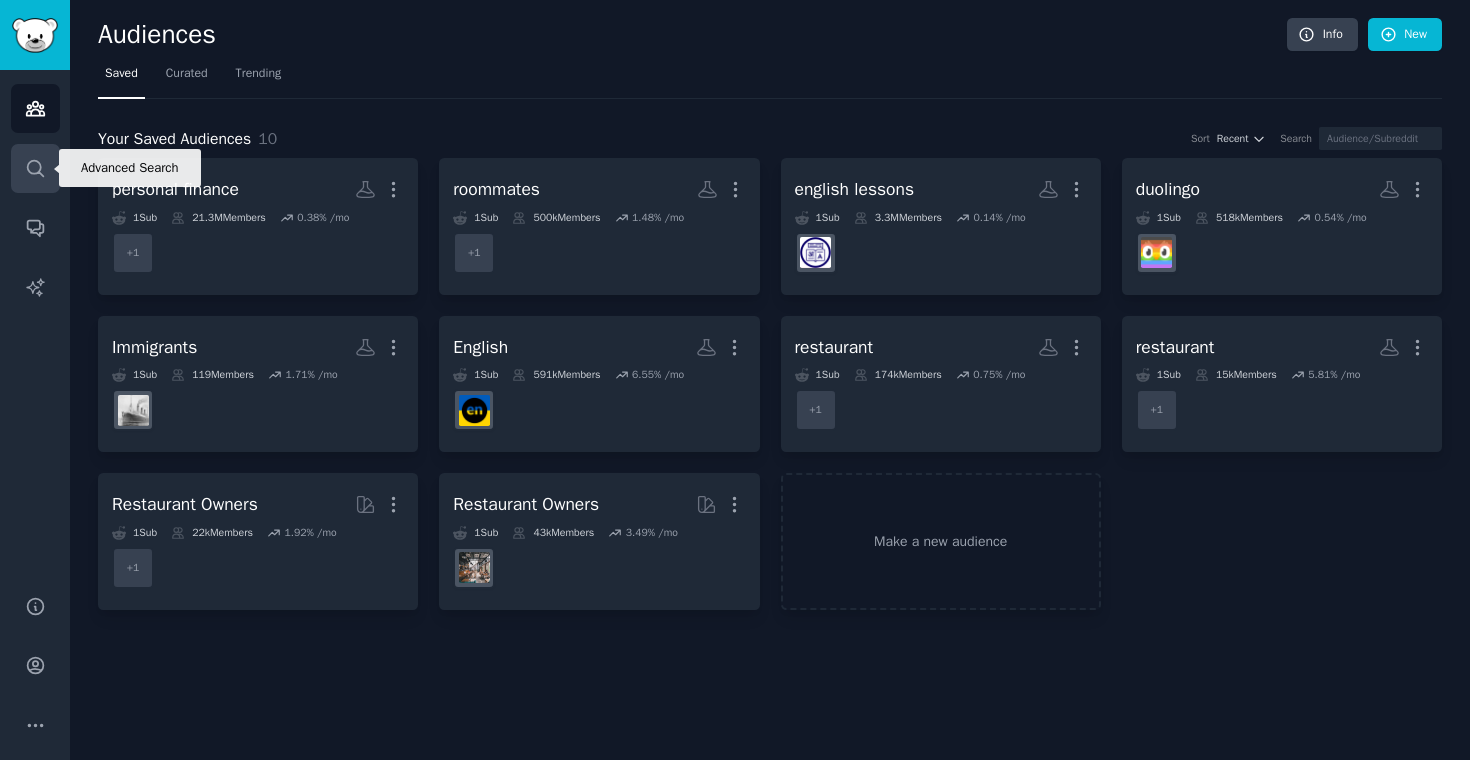 click 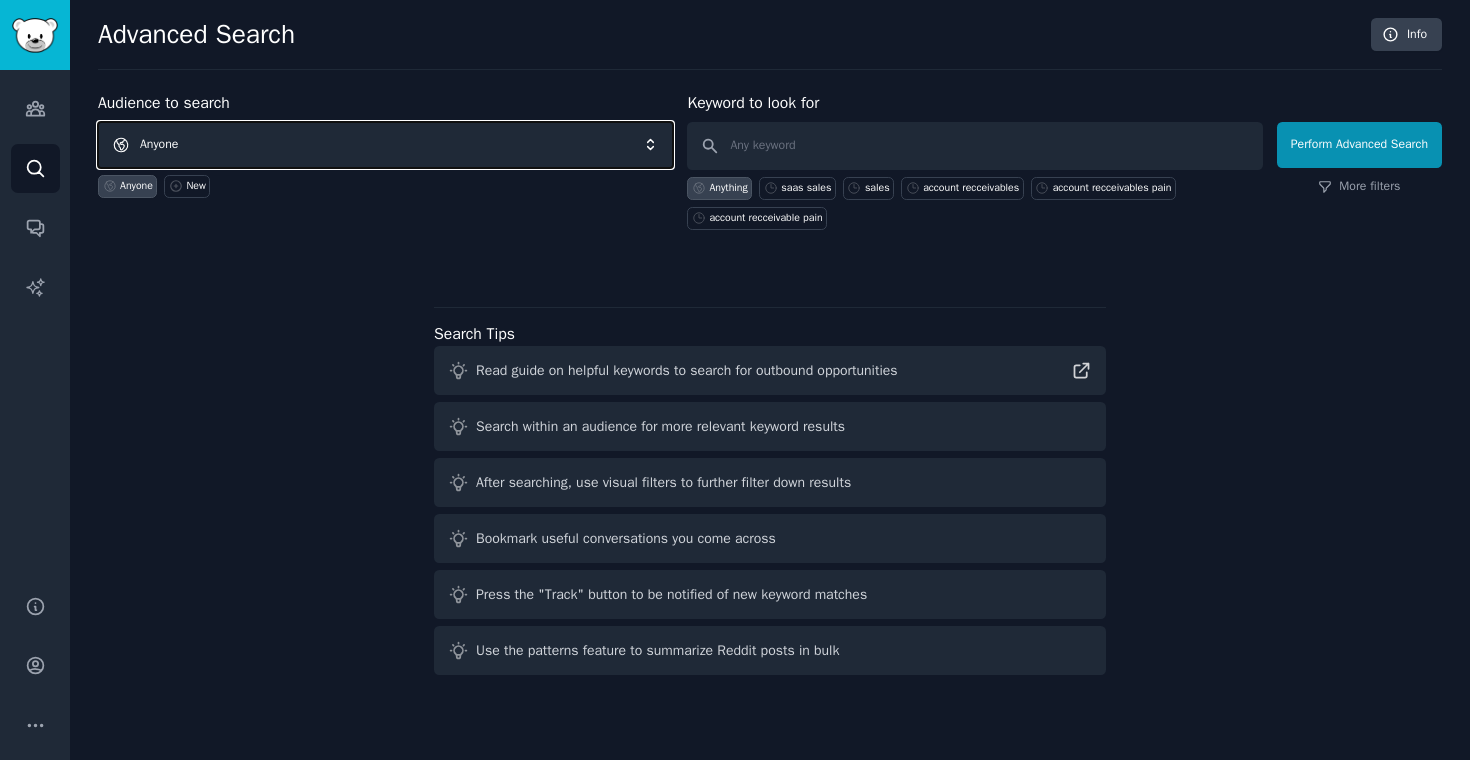 click on "Anyone" at bounding box center [385, 145] 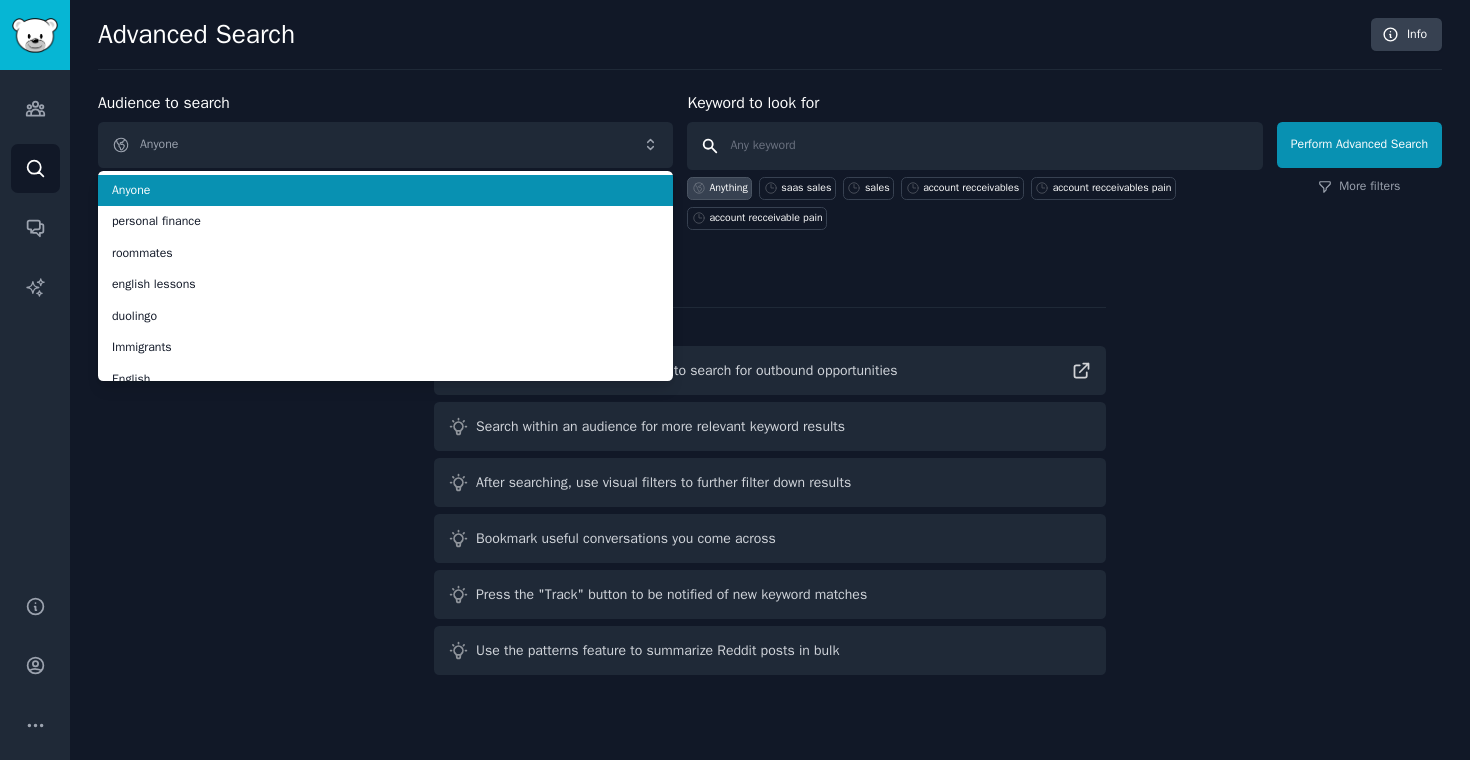 click at bounding box center [974, 146] 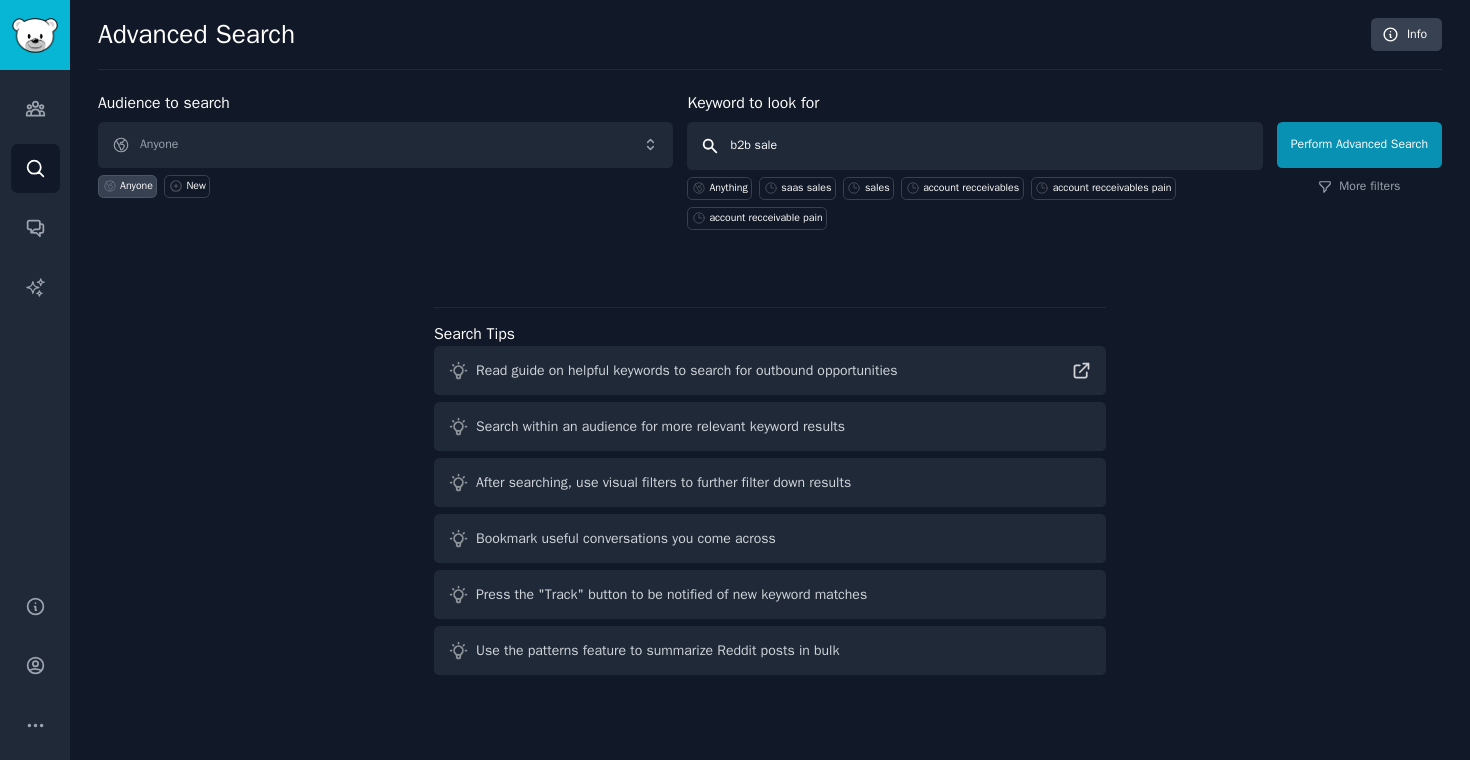 type on "b2b sales" 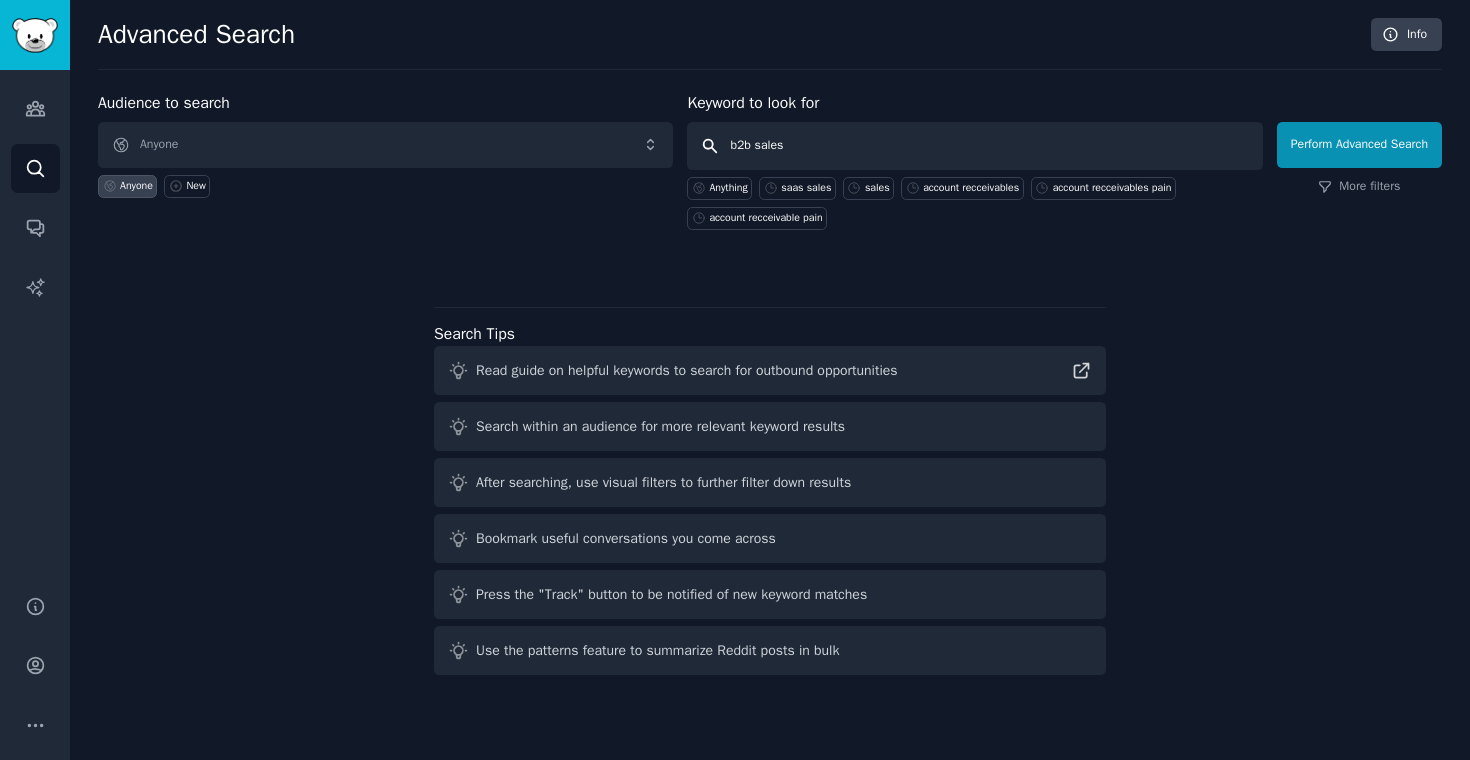 click on "Perform Advanced Search" at bounding box center (1359, 145) 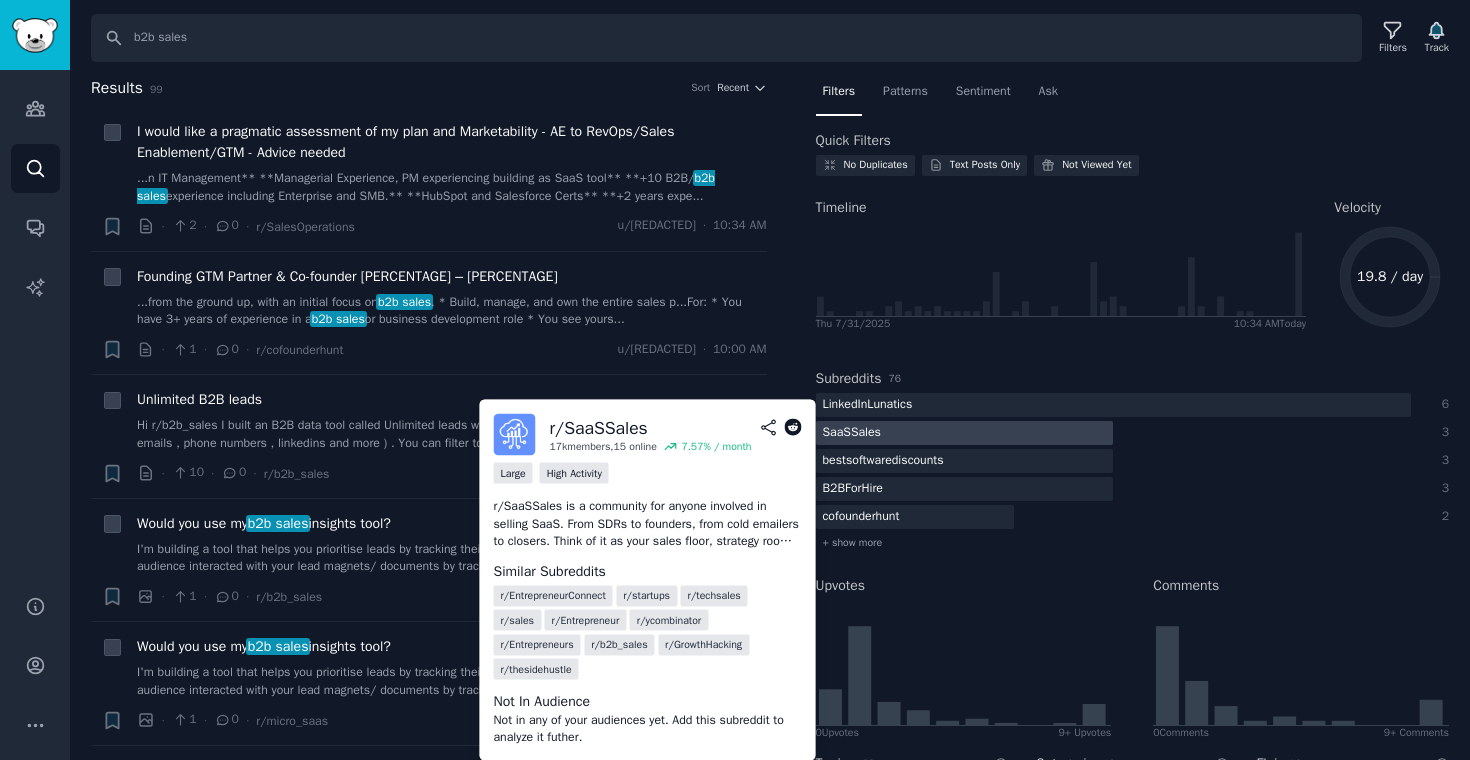 click at bounding box center [965, 433] 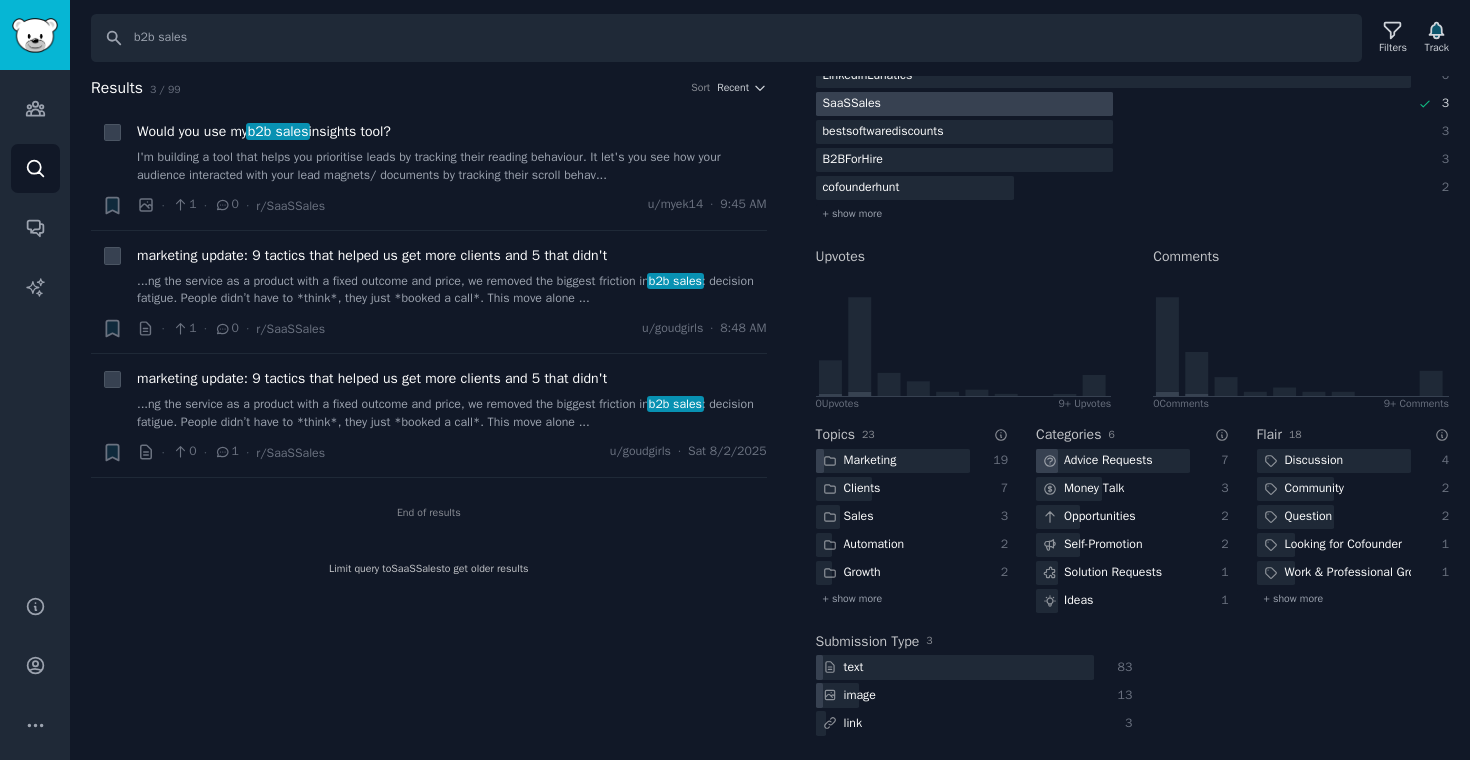 scroll, scrollTop: 0, scrollLeft: 0, axis: both 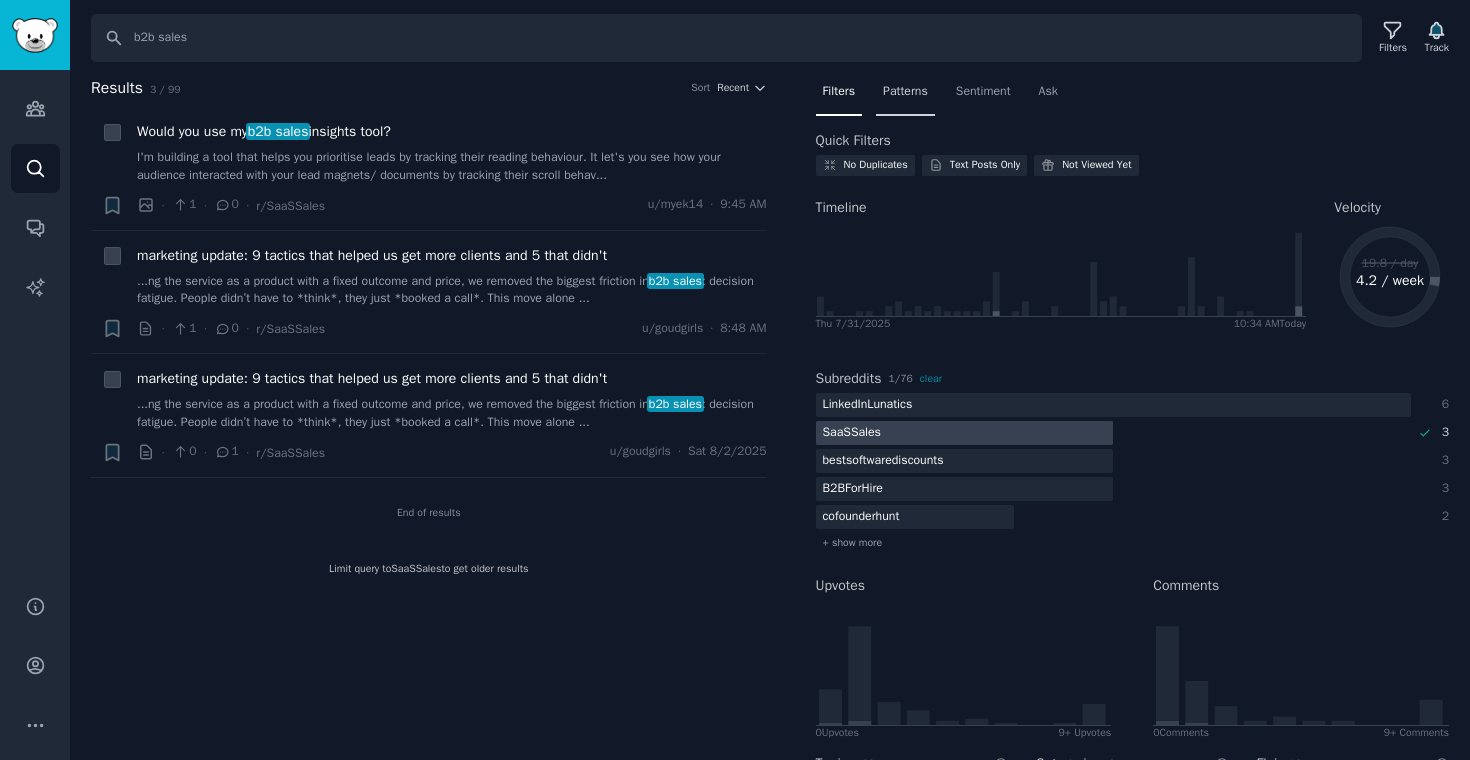 click on "Patterns" at bounding box center (905, 92) 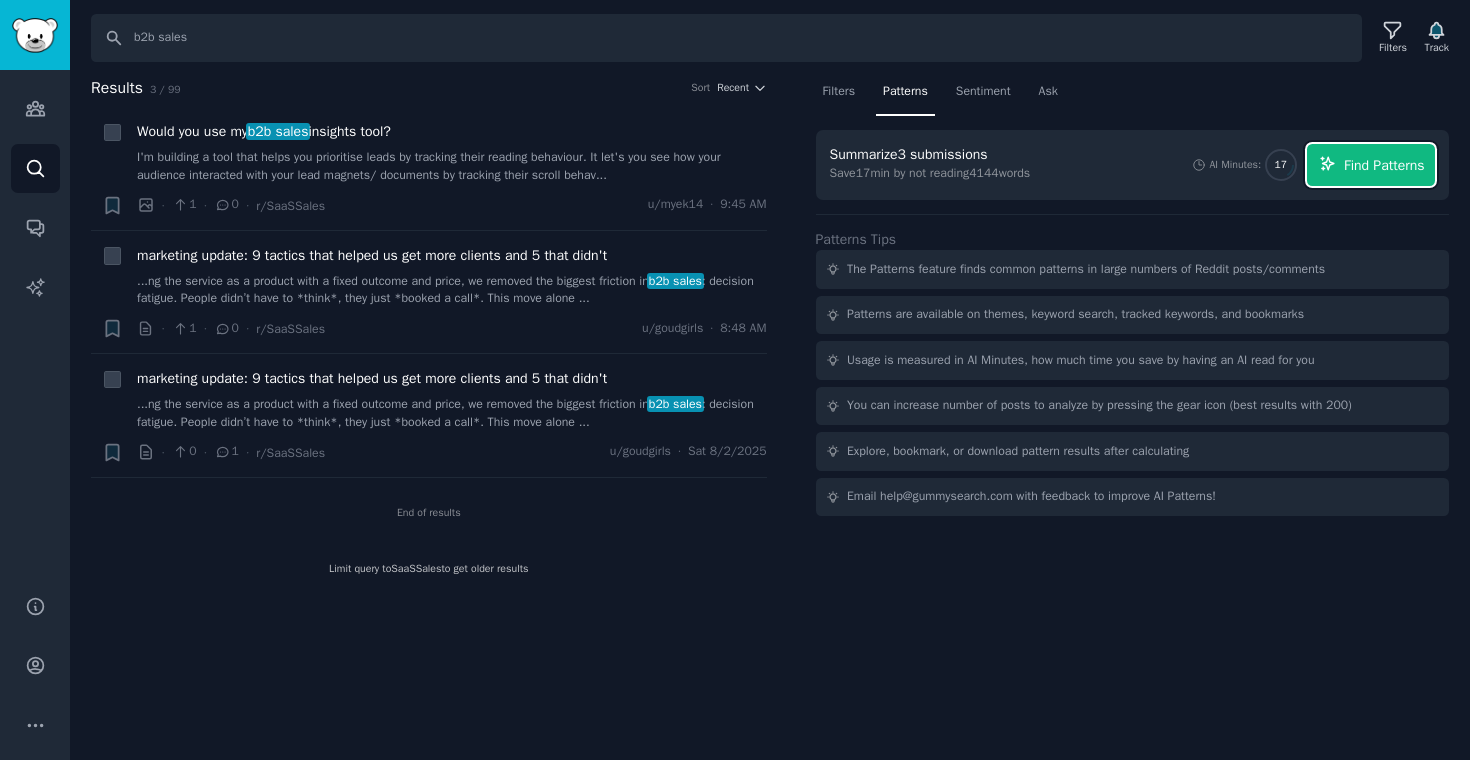 click on "Find Patterns" at bounding box center [1371, 165] 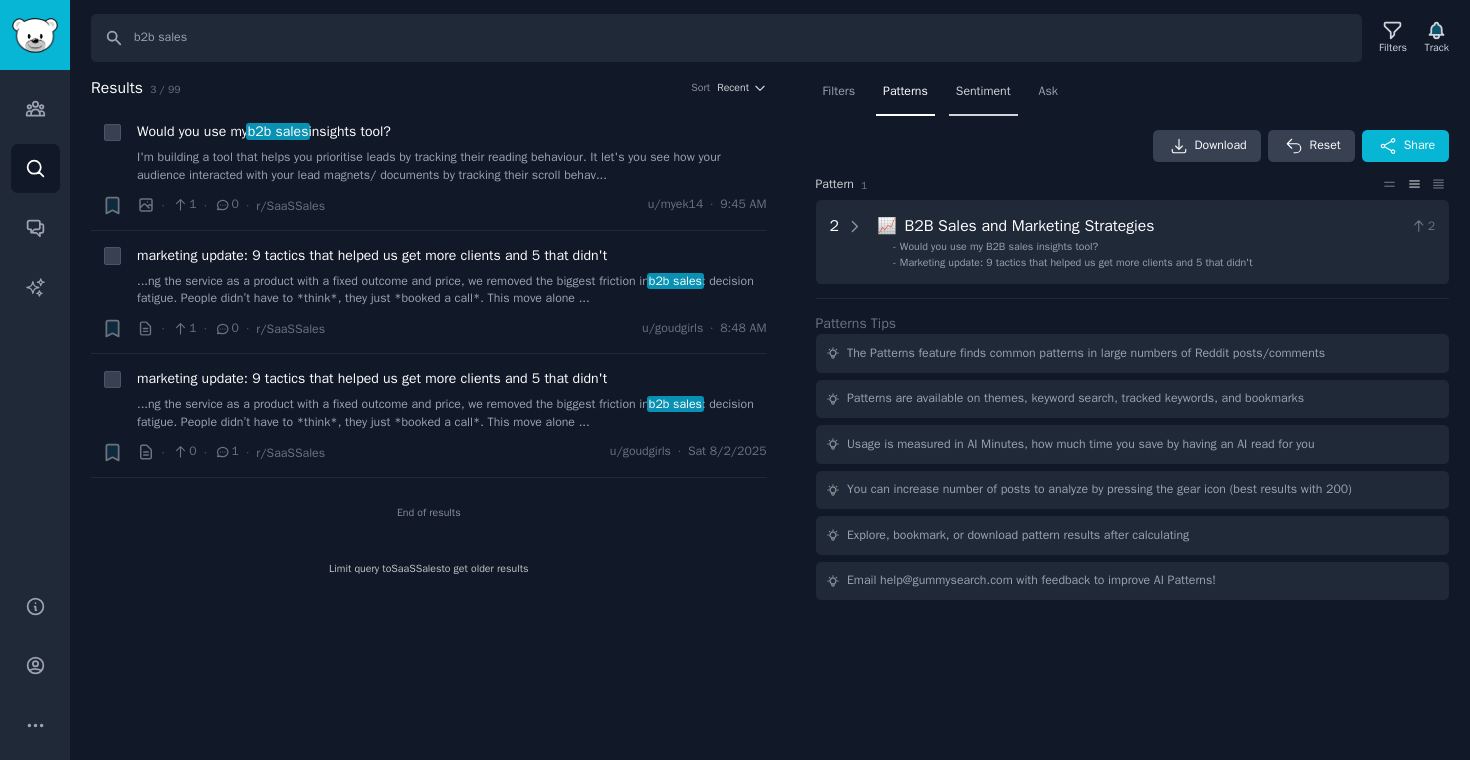 click on "Sentiment" at bounding box center [983, 96] 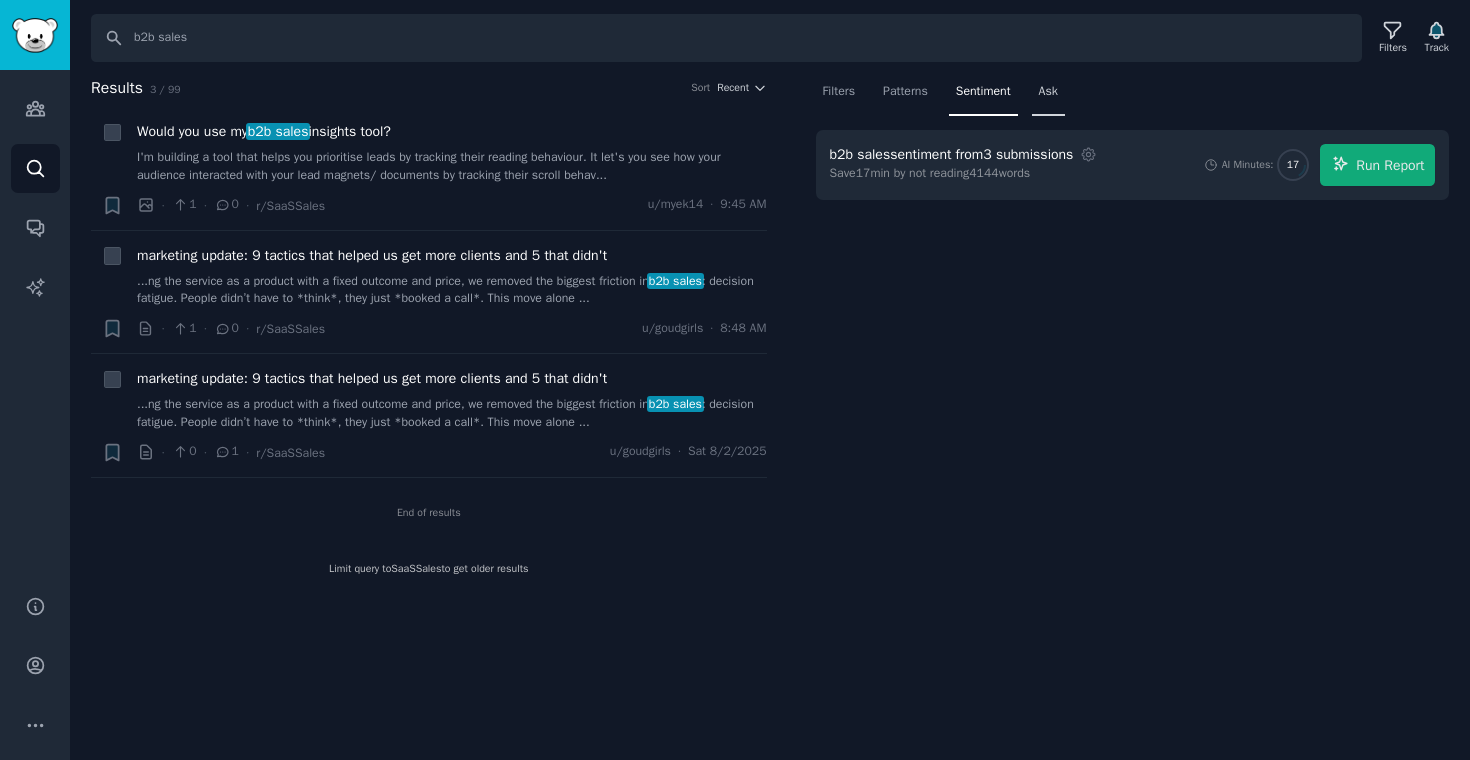 click on "Ask" at bounding box center (1048, 92) 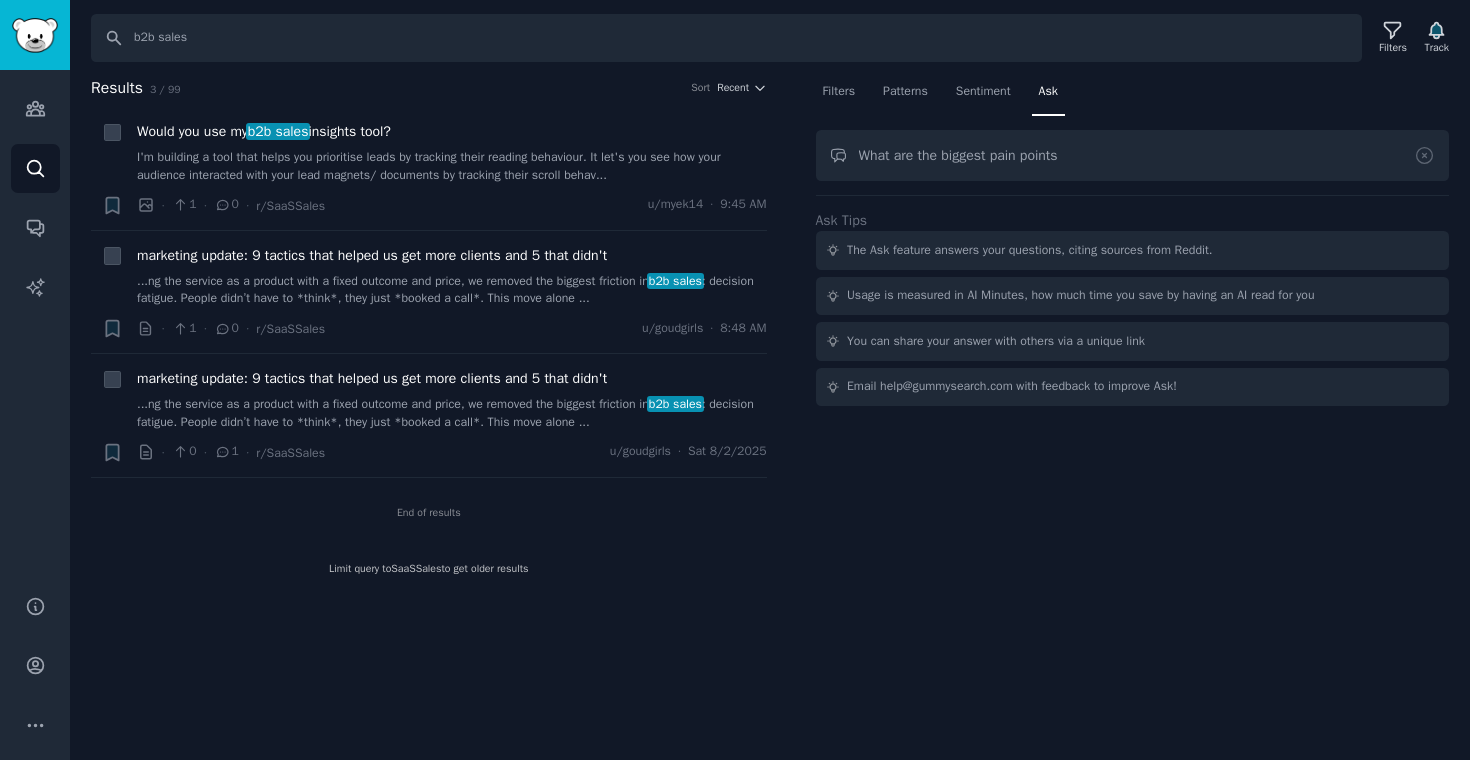 type on "What are the biggest pain points" 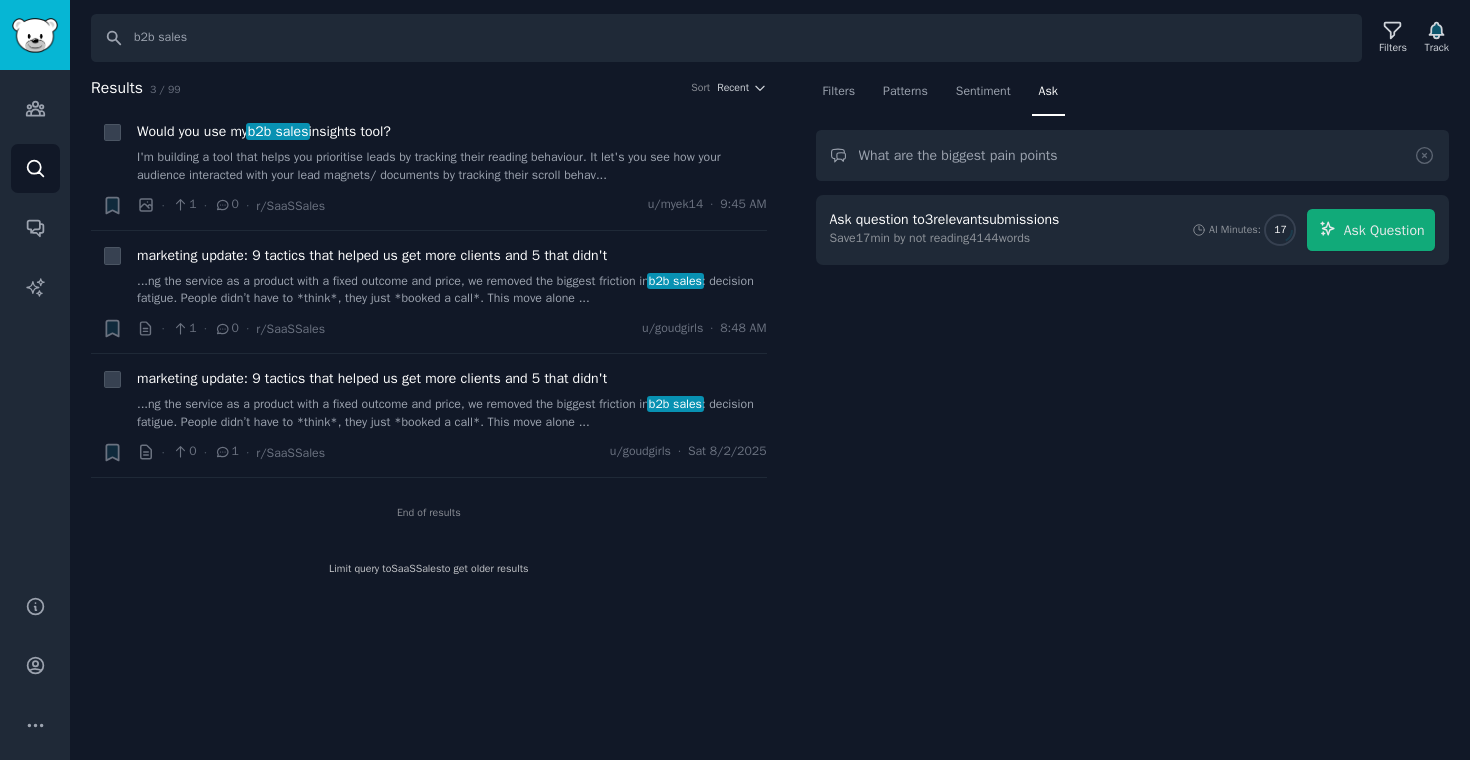 click on "Save  17  min by not reading  4144  words" at bounding box center (948, 239) 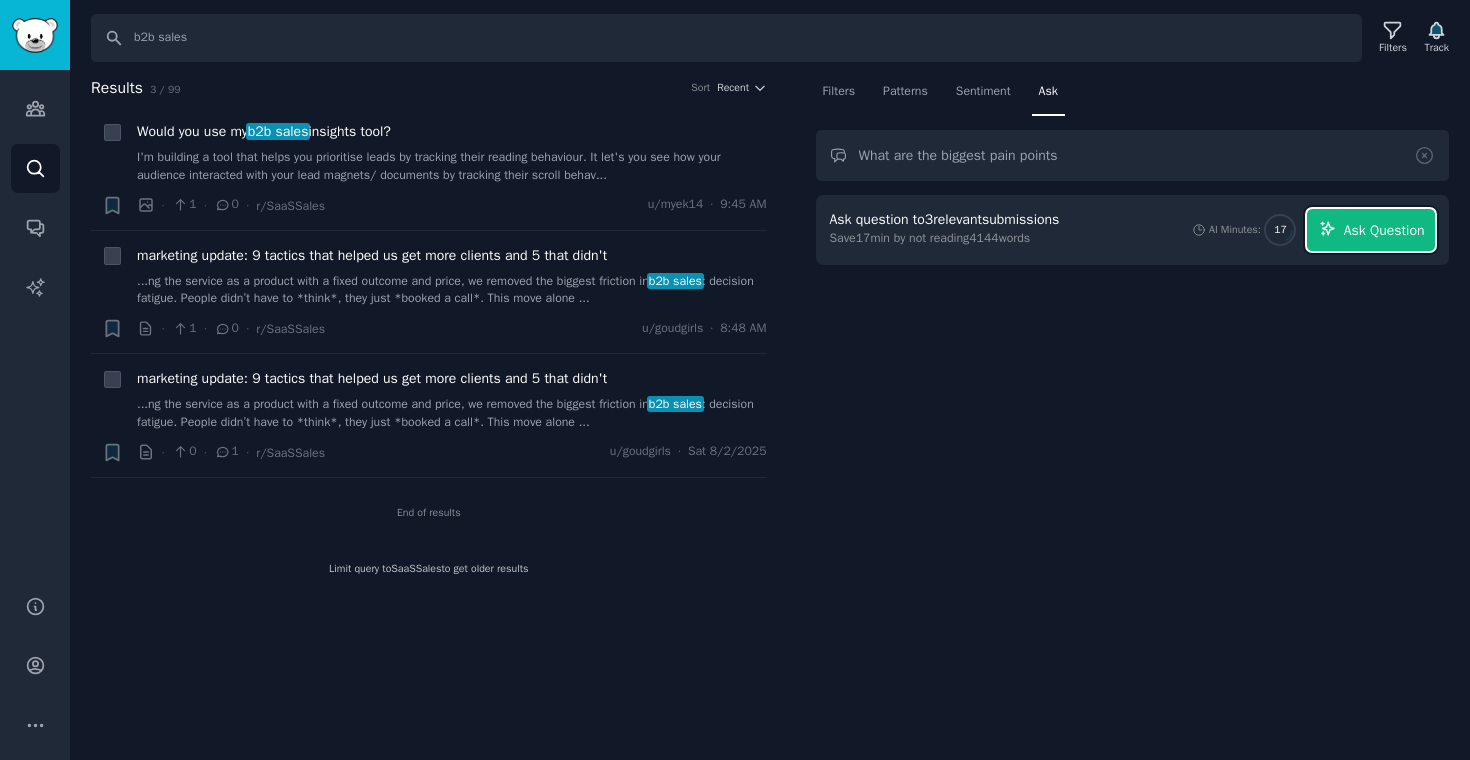 click on "Ask Question" at bounding box center [1384, 230] 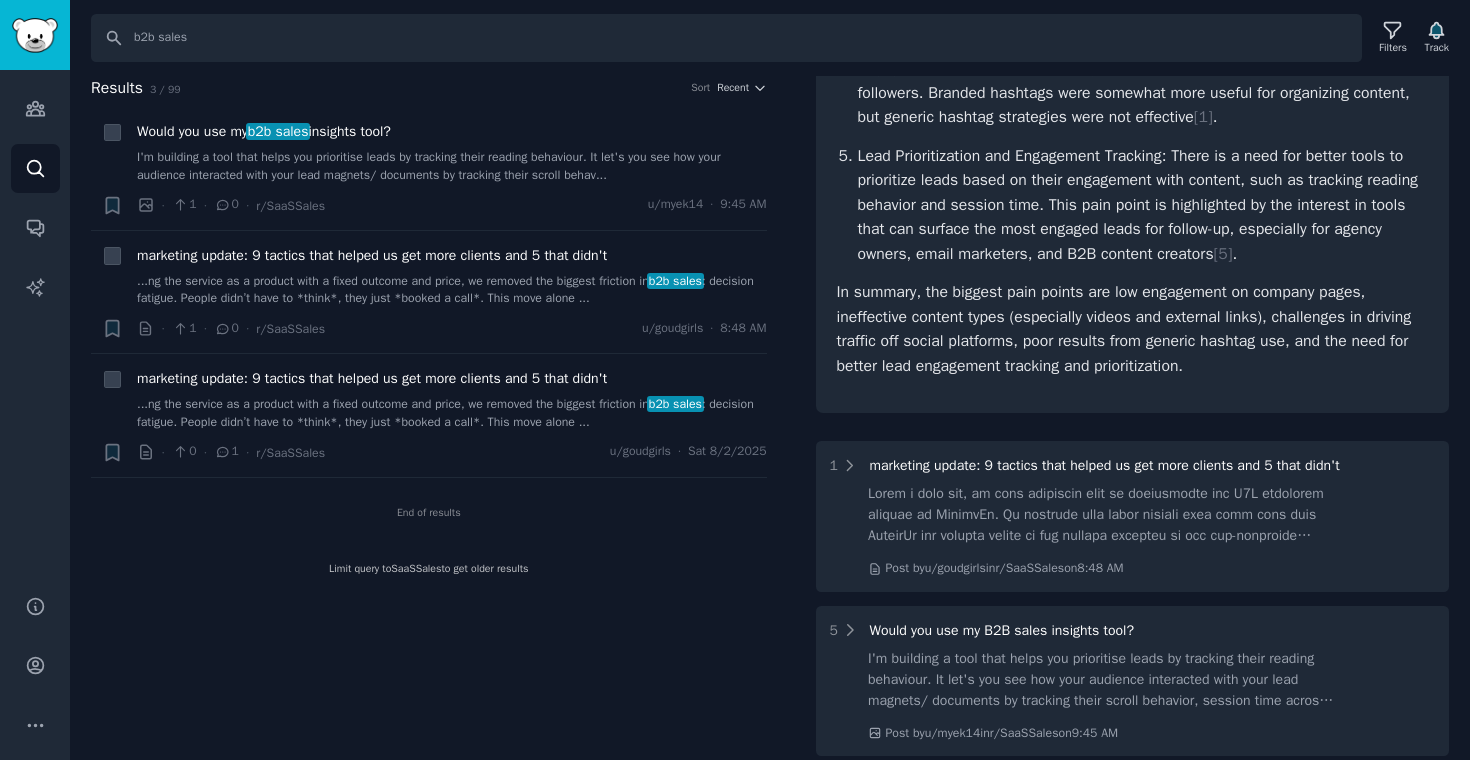 scroll, scrollTop: 836, scrollLeft: 0, axis: vertical 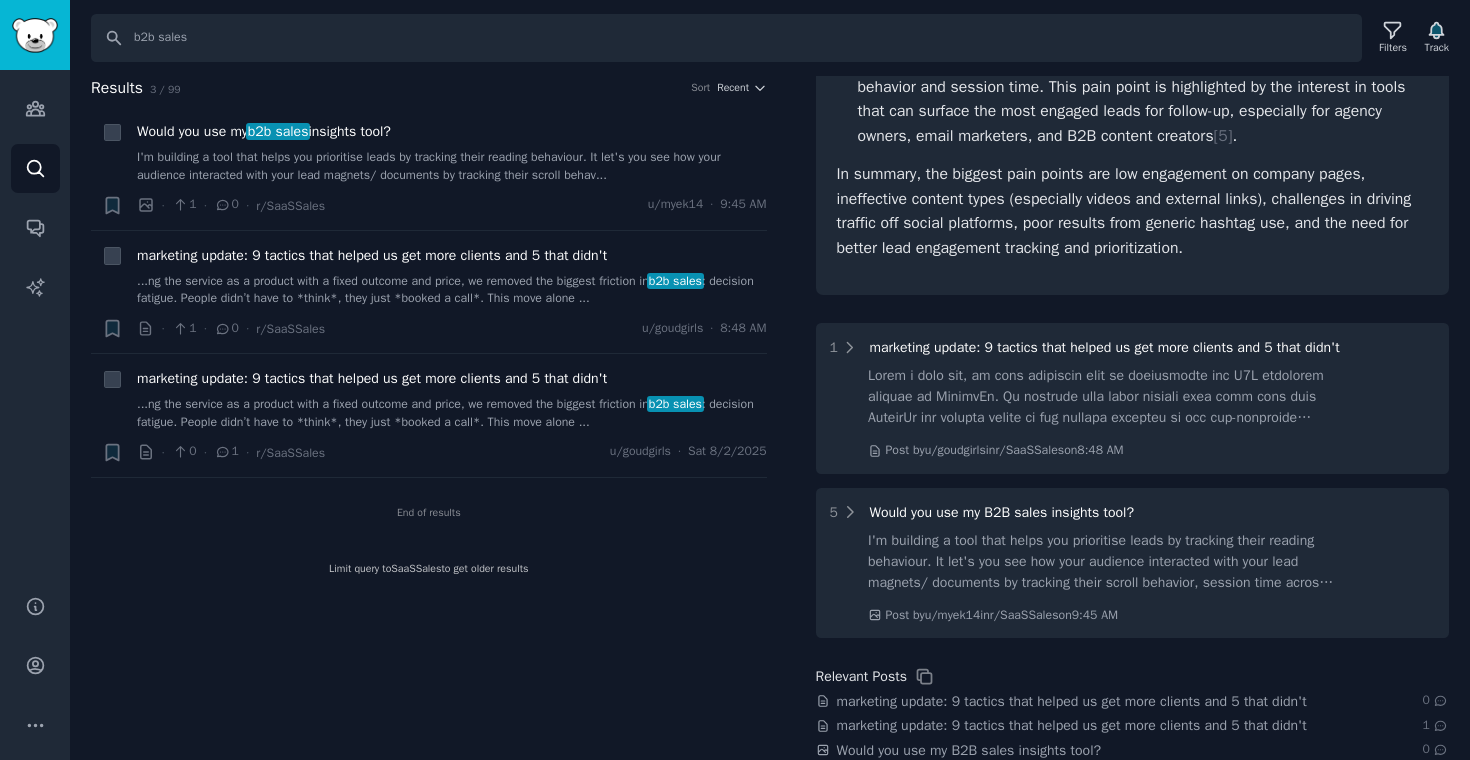 click 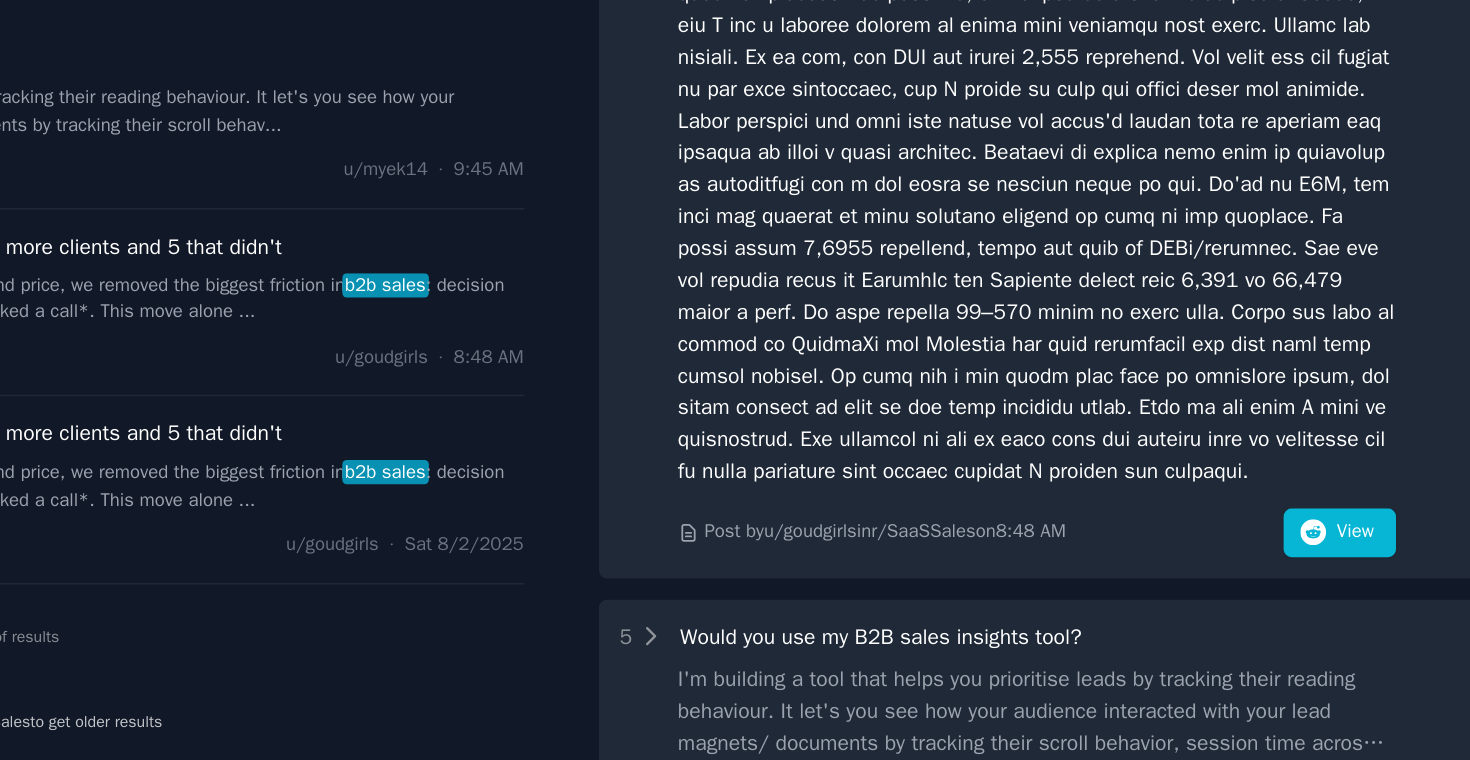 scroll, scrollTop: 3747, scrollLeft: 0, axis: vertical 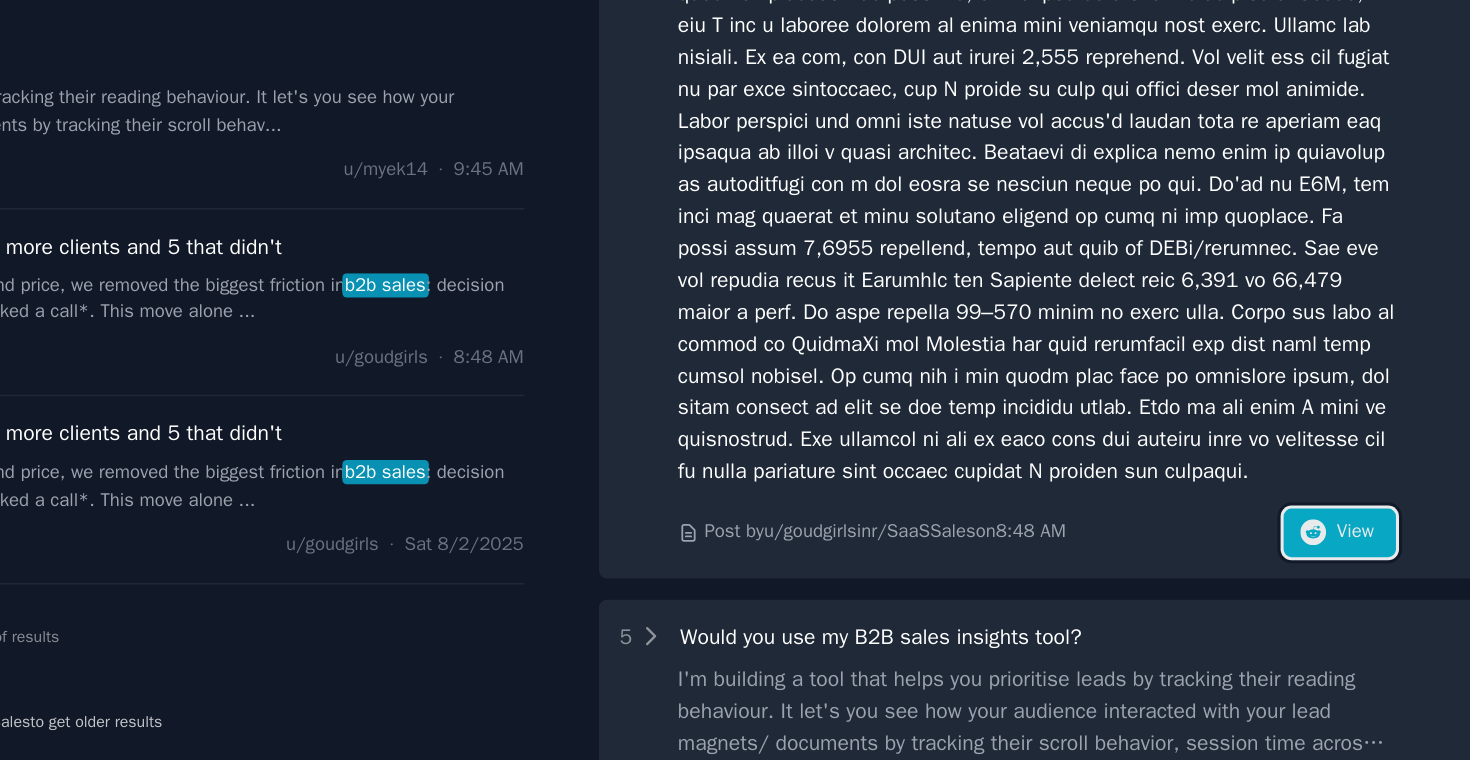 click on "View" at bounding box center [1303, 444] 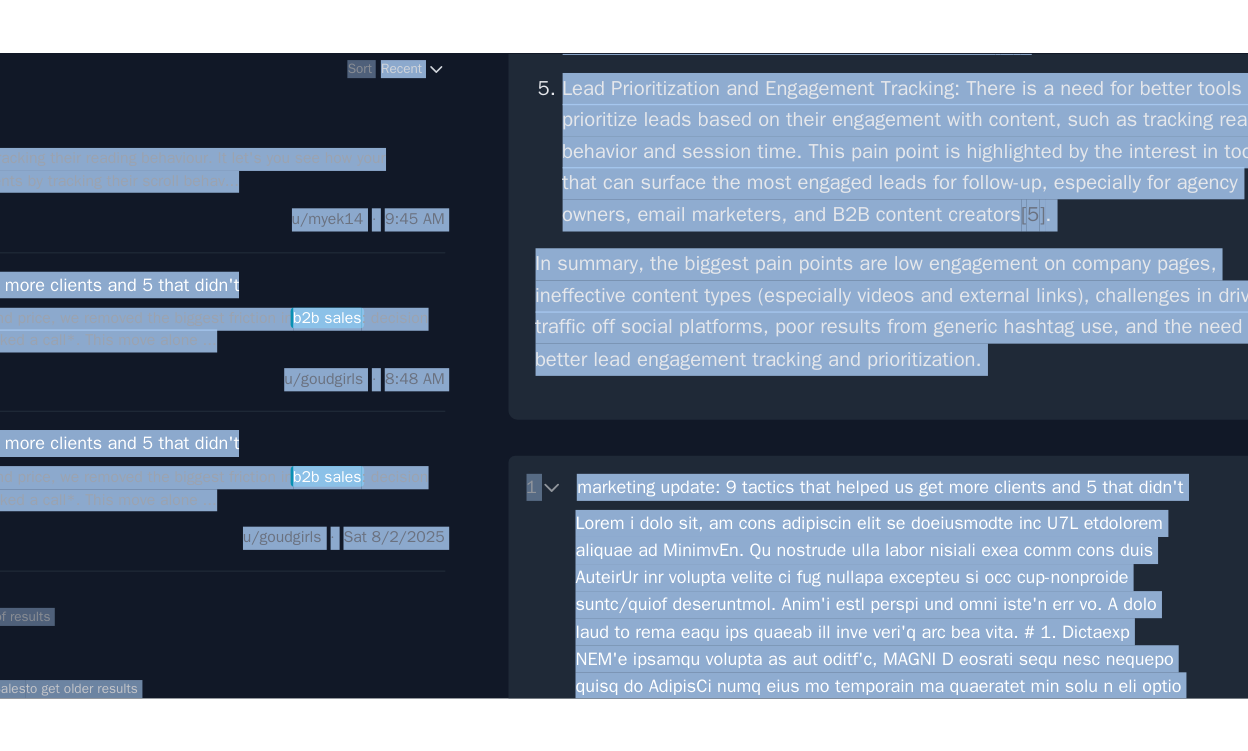 scroll, scrollTop: 706, scrollLeft: 0, axis: vertical 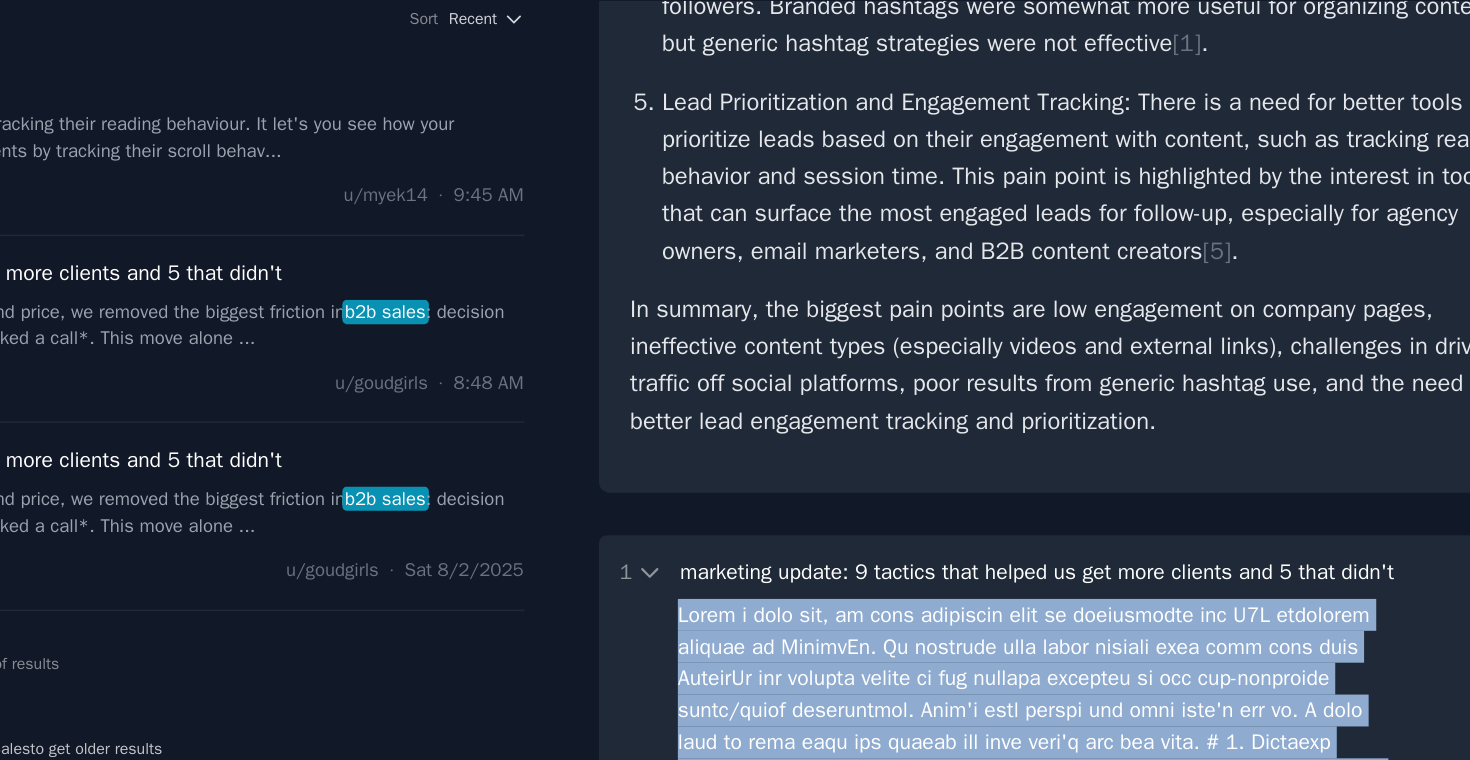 drag, startPoint x: 1216, startPoint y: 462, endPoint x: 855, endPoint y: 506, distance: 363.67157 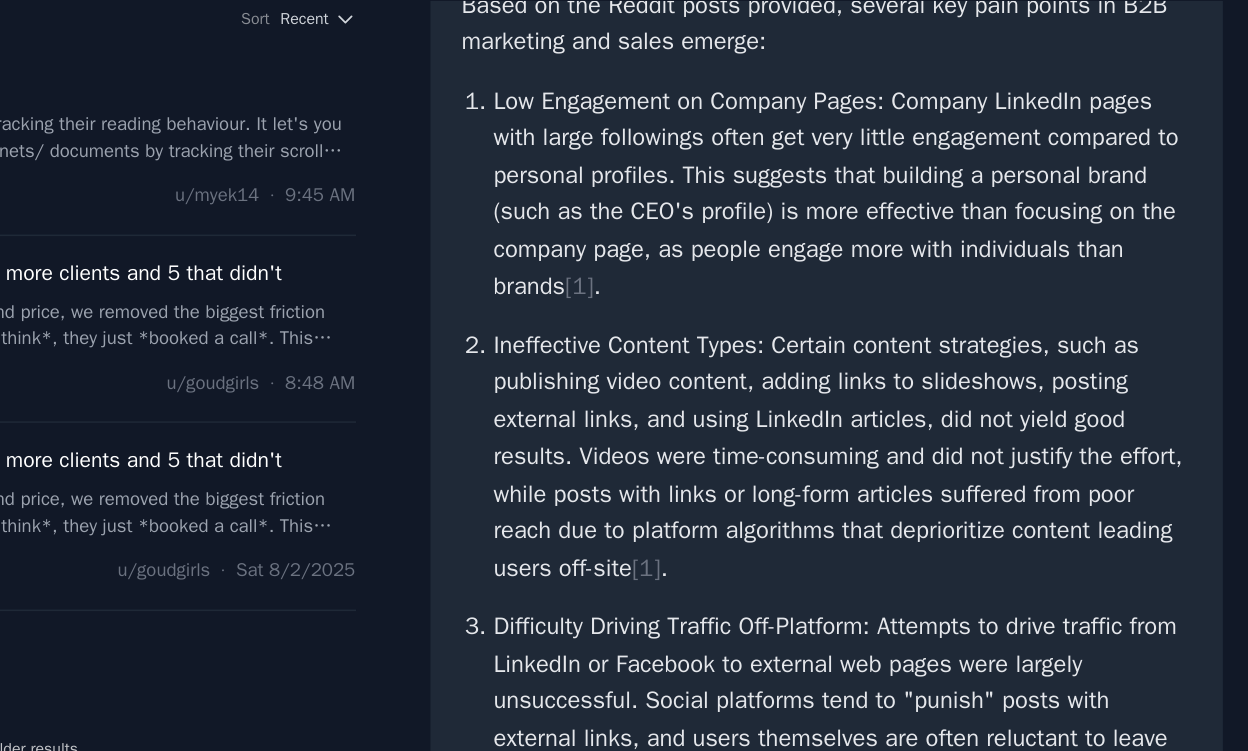 scroll, scrollTop: 0, scrollLeft: 0, axis: both 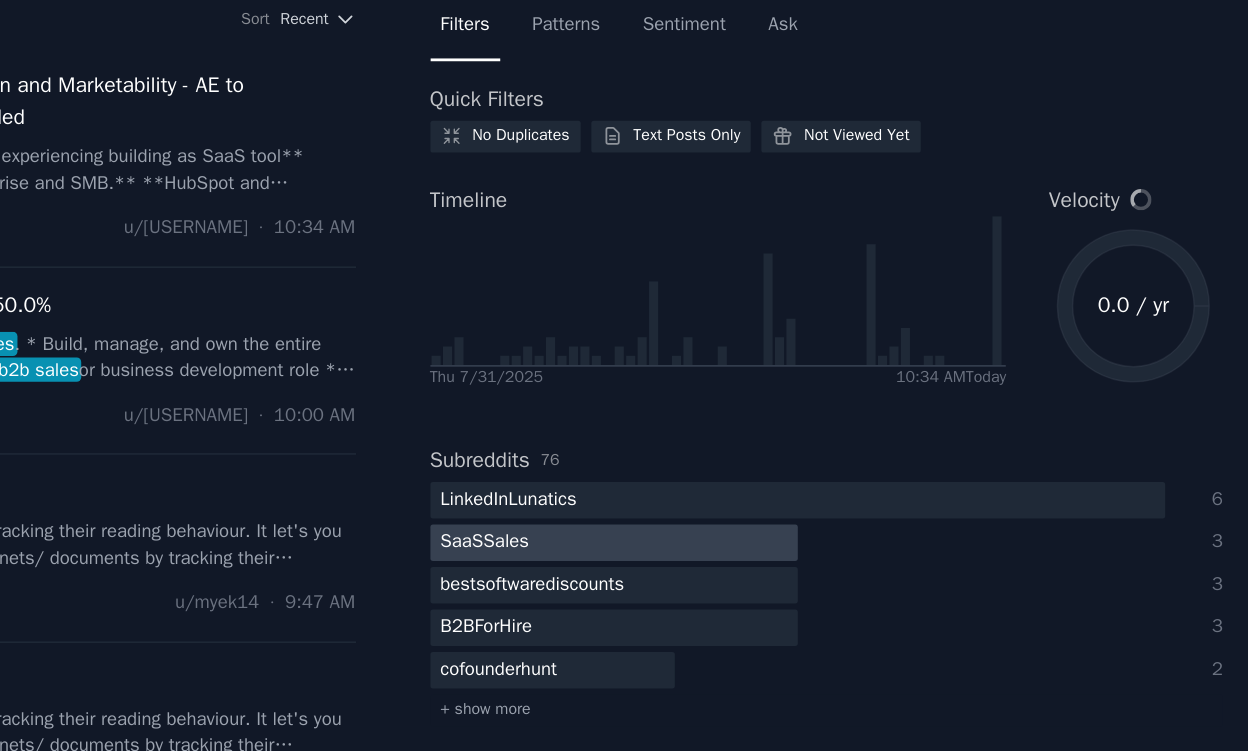 click on "SaaSSales" 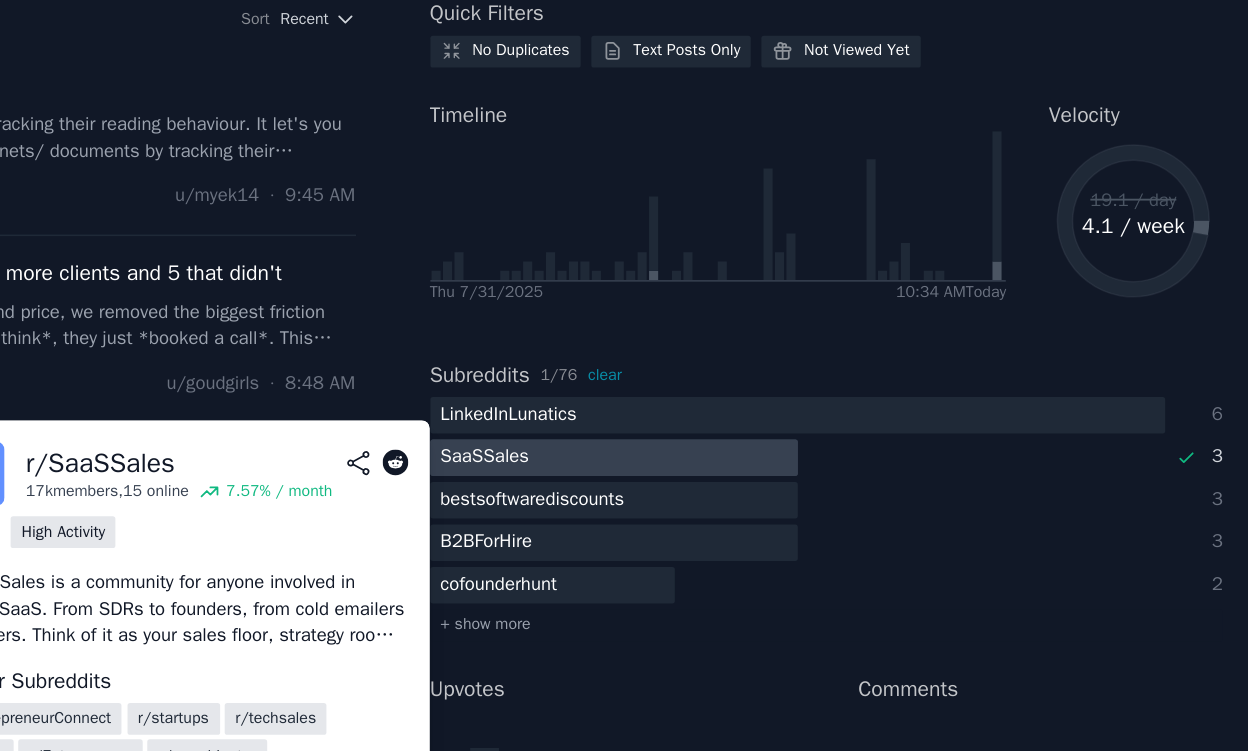 scroll, scrollTop: 68, scrollLeft: 0, axis: vertical 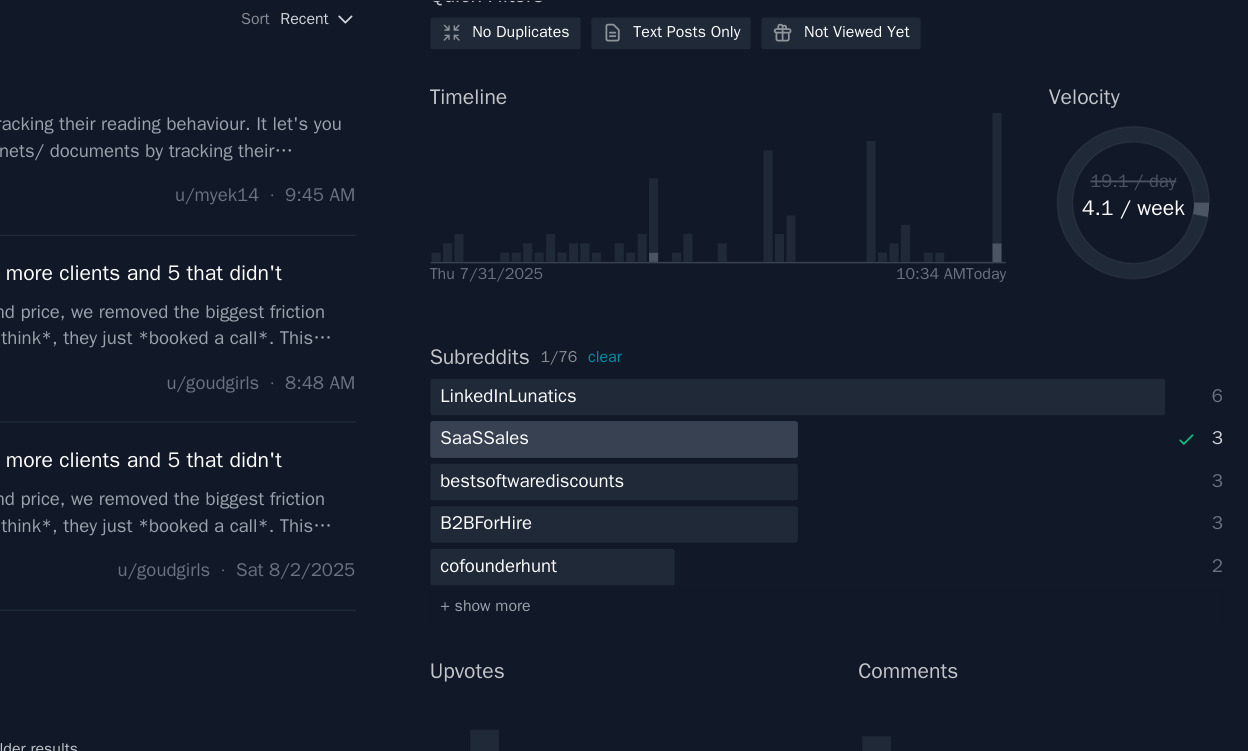 click on "SaaSSales" at bounding box center [741, 365] 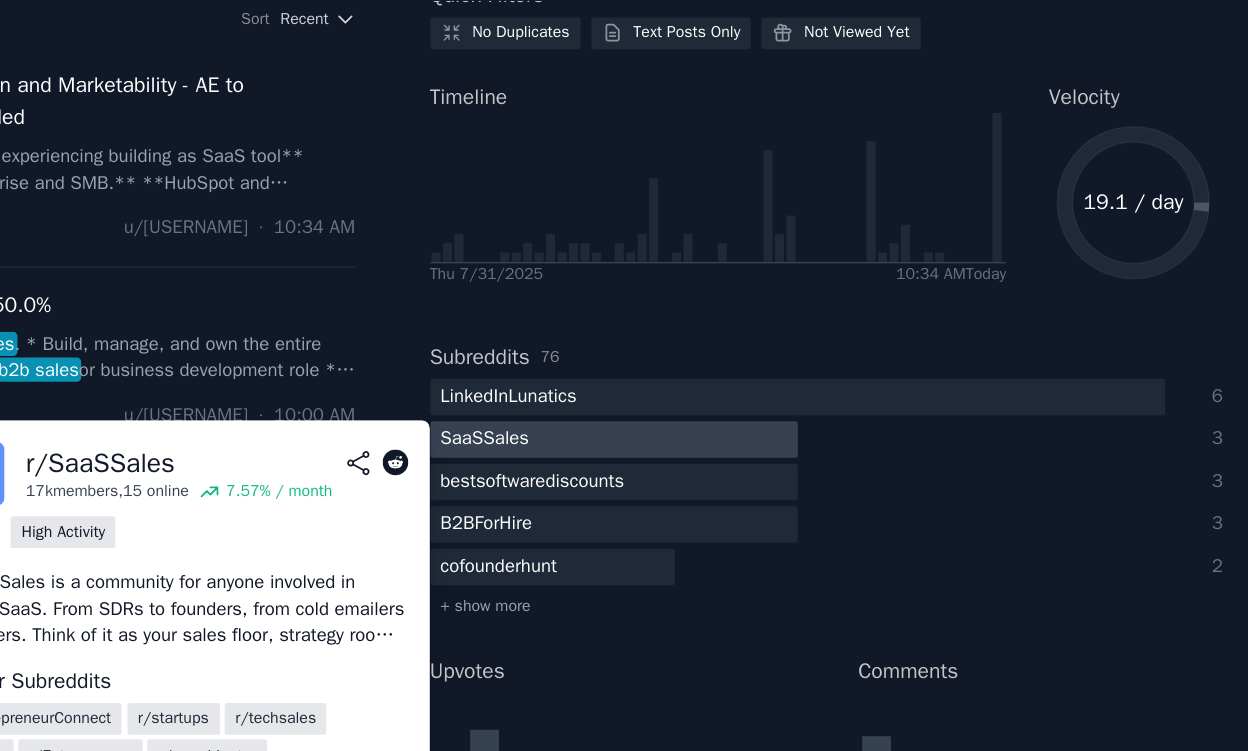 click on "SaaSSales" 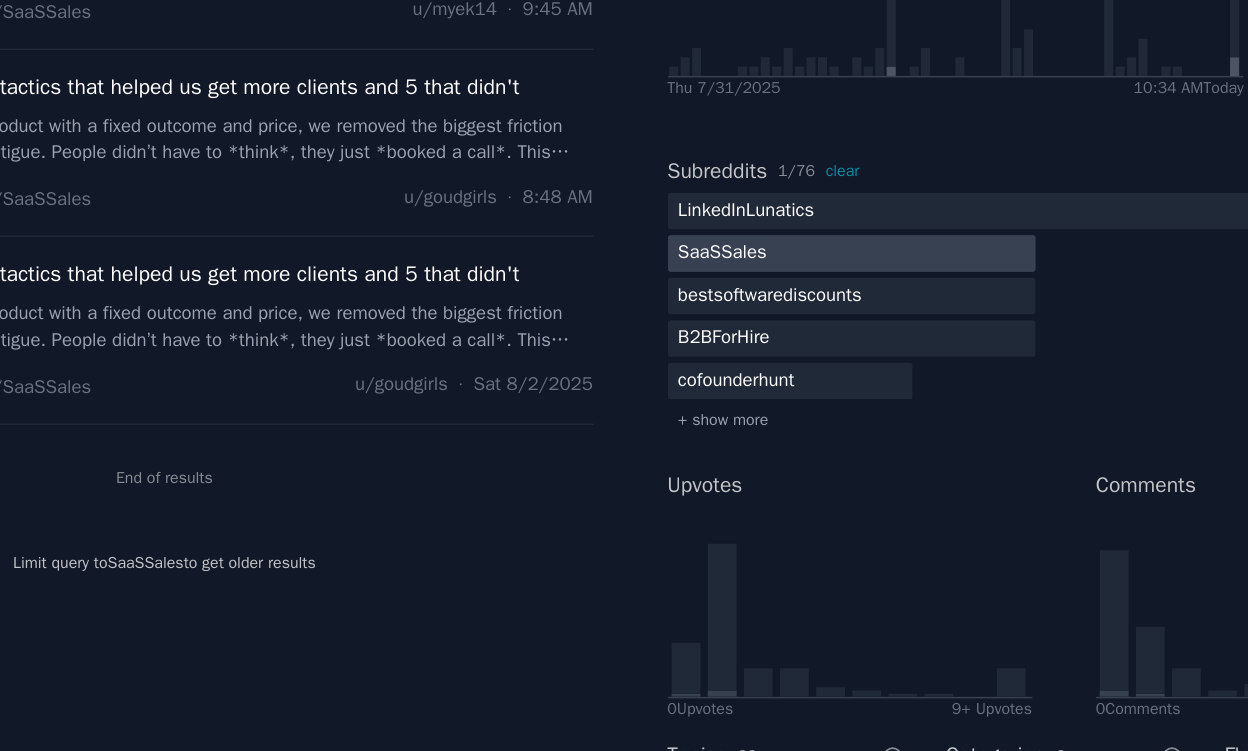 click on "SaaSSales" at bounding box center [741, 365] 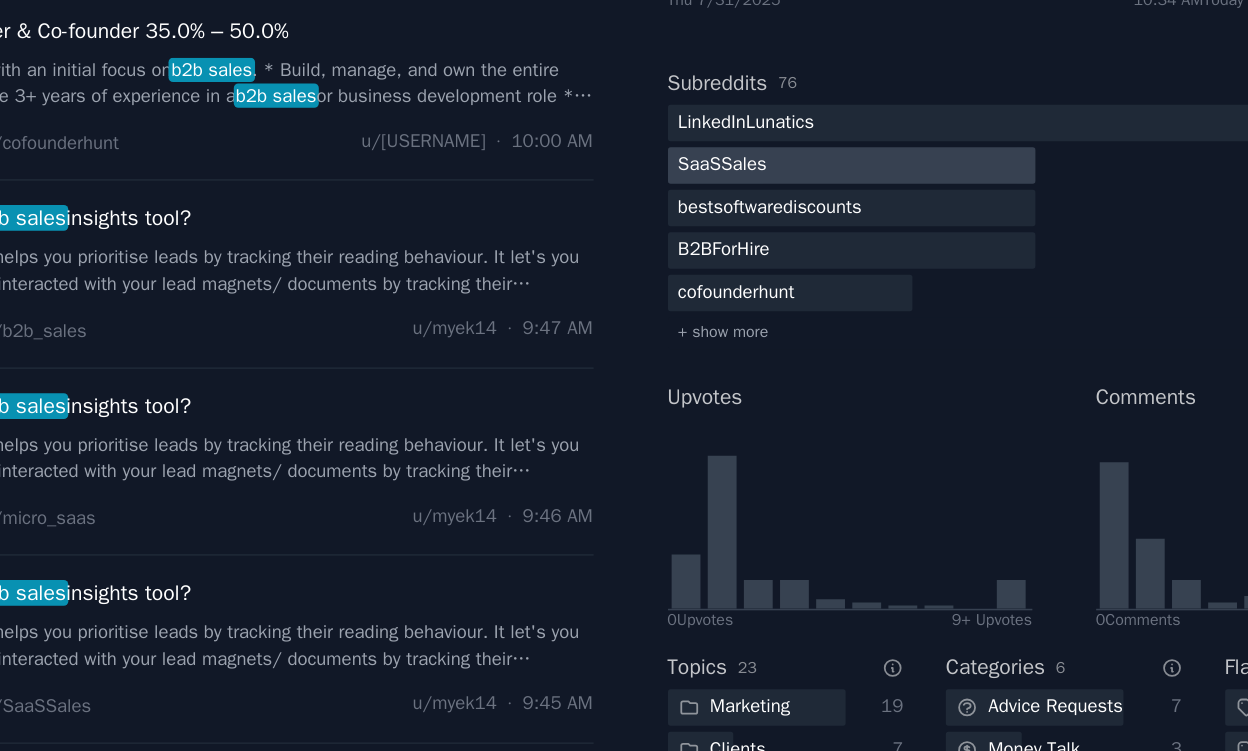 click on "SaaSSales" 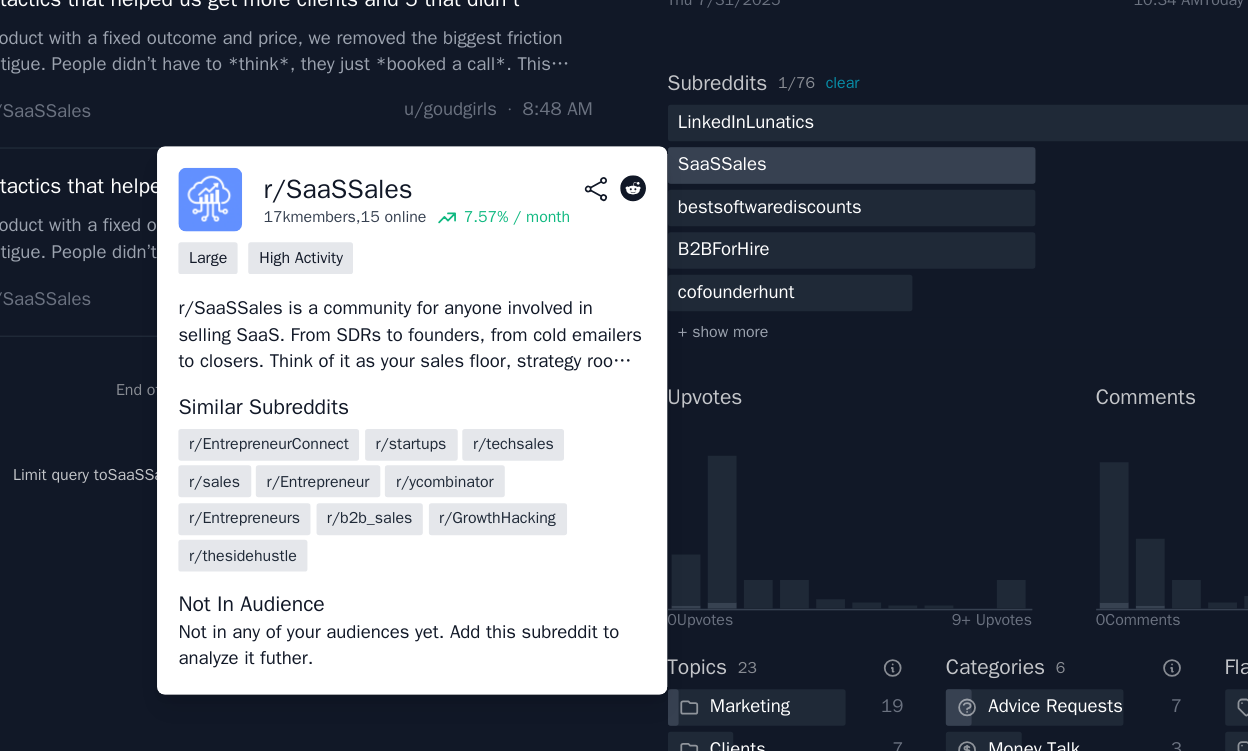 click 